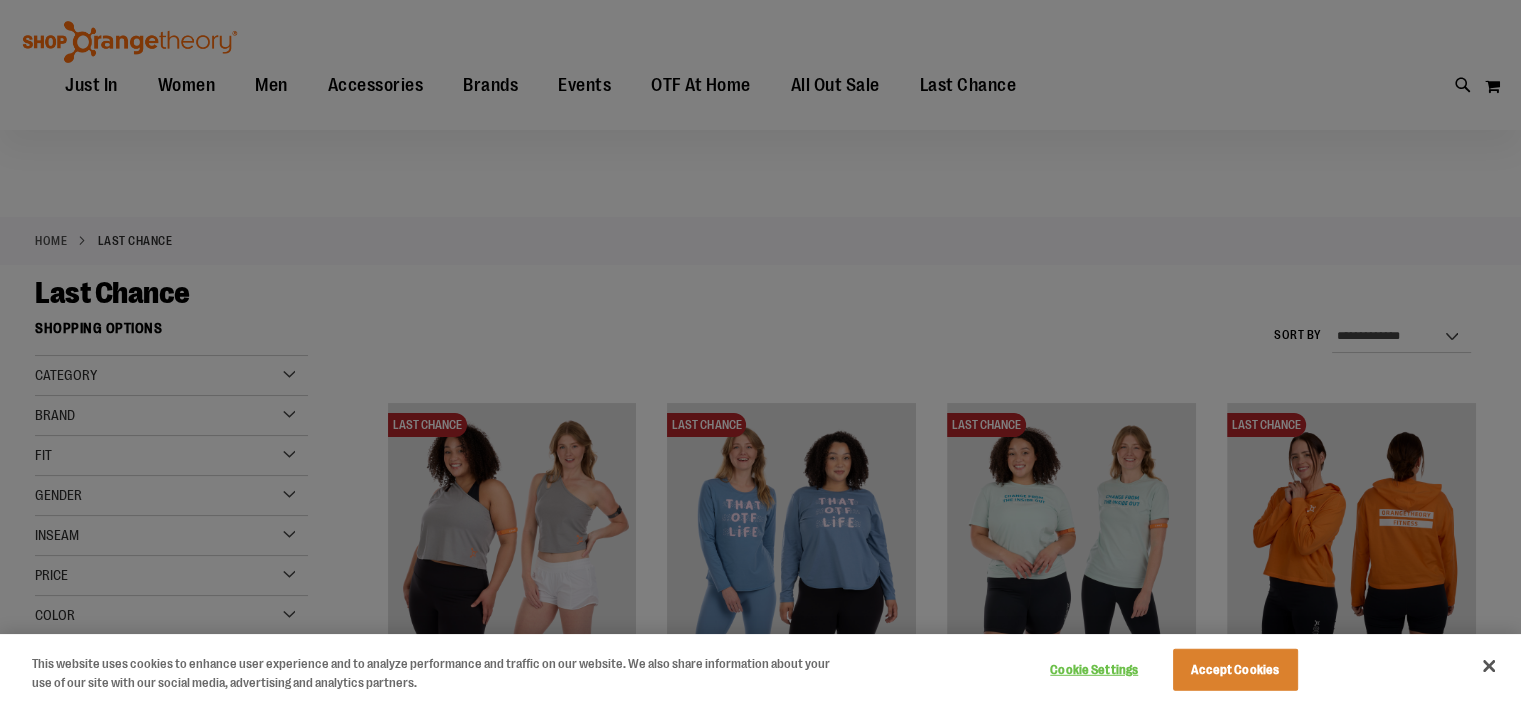 scroll, scrollTop: 3, scrollLeft: 0, axis: vertical 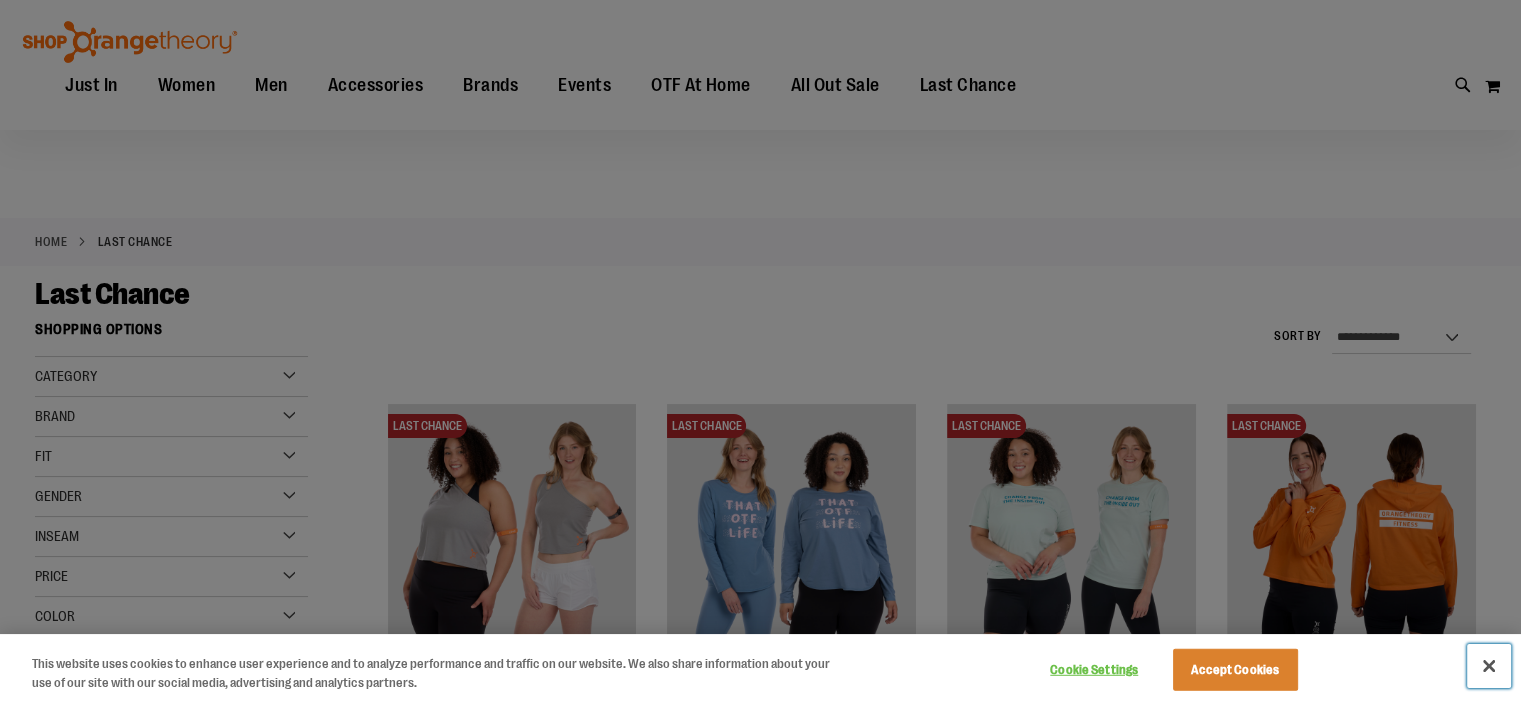 click at bounding box center [1489, 666] 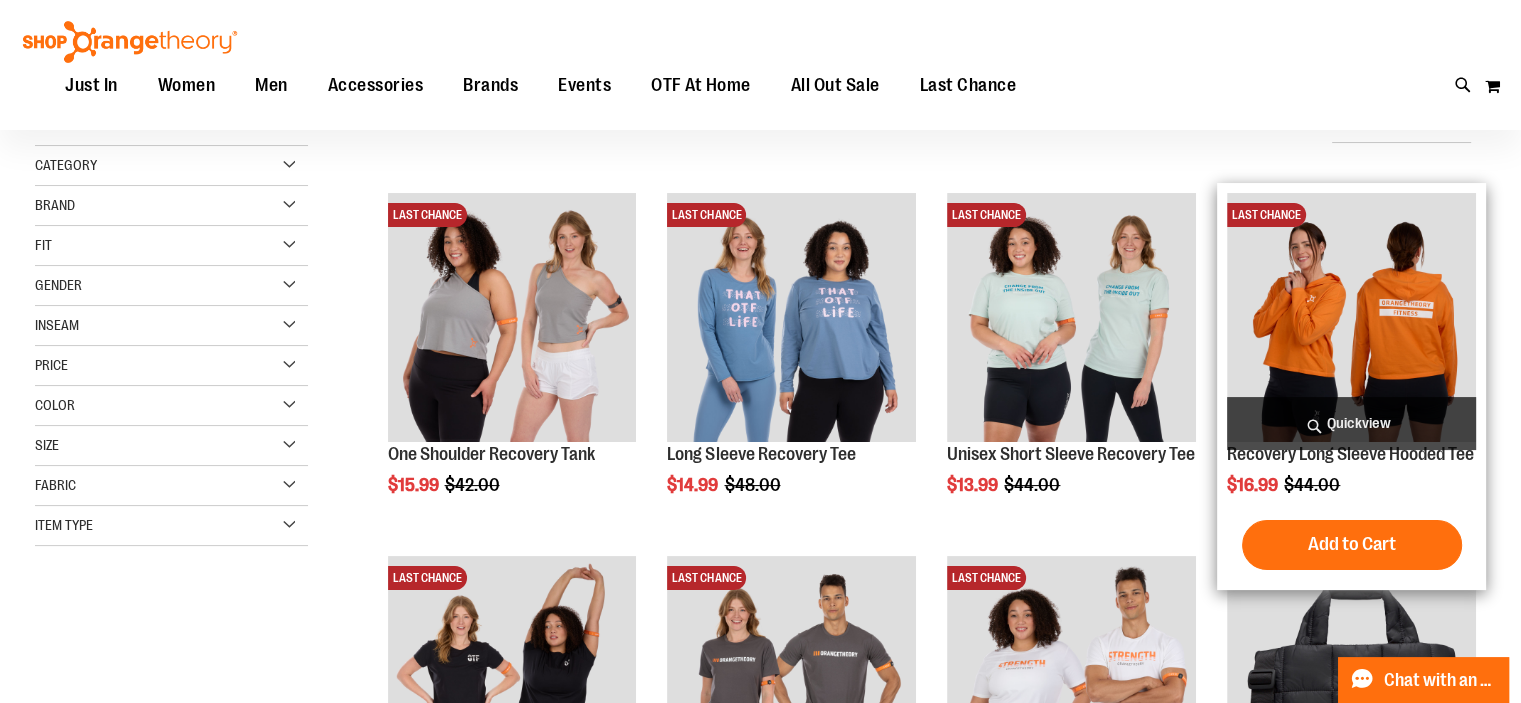 scroll, scrollTop: 213, scrollLeft: 0, axis: vertical 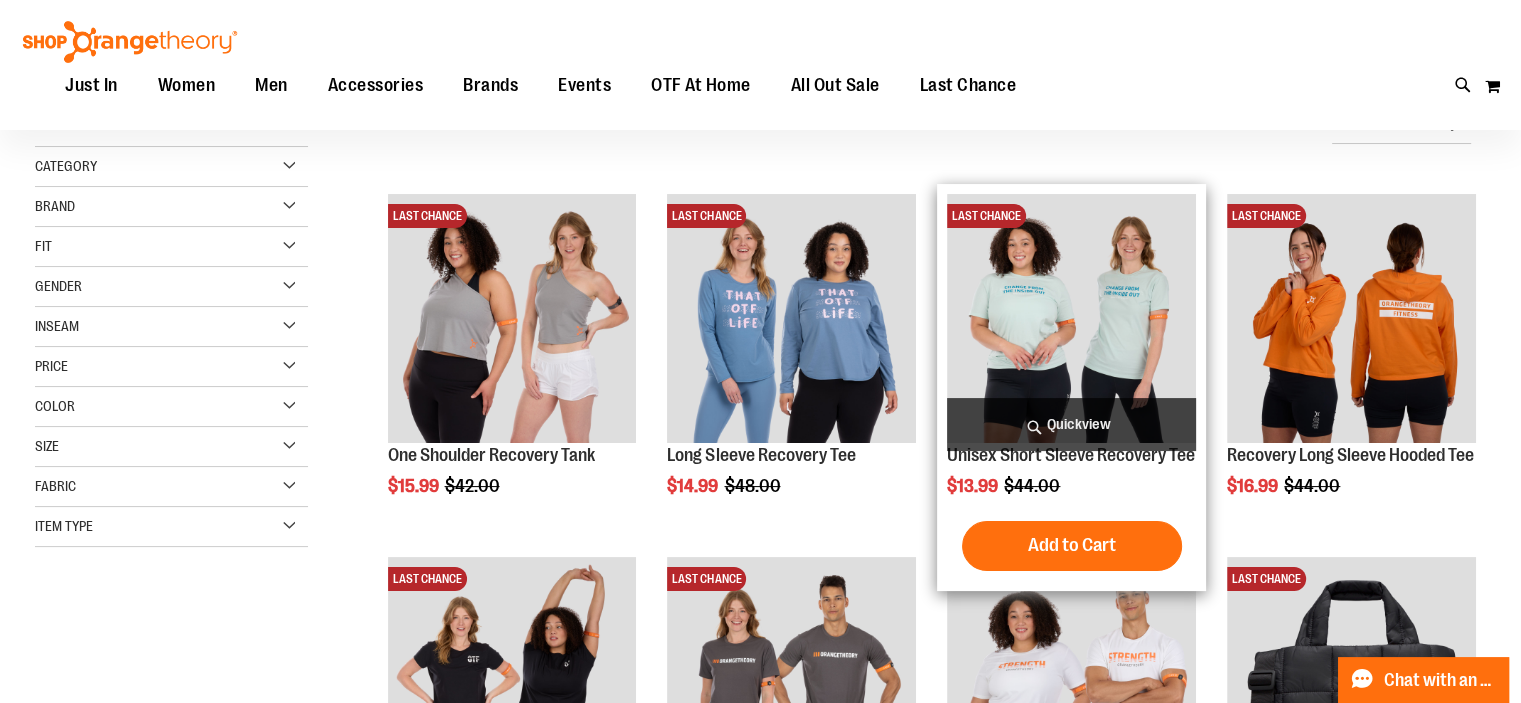 click at bounding box center (1071, 318) 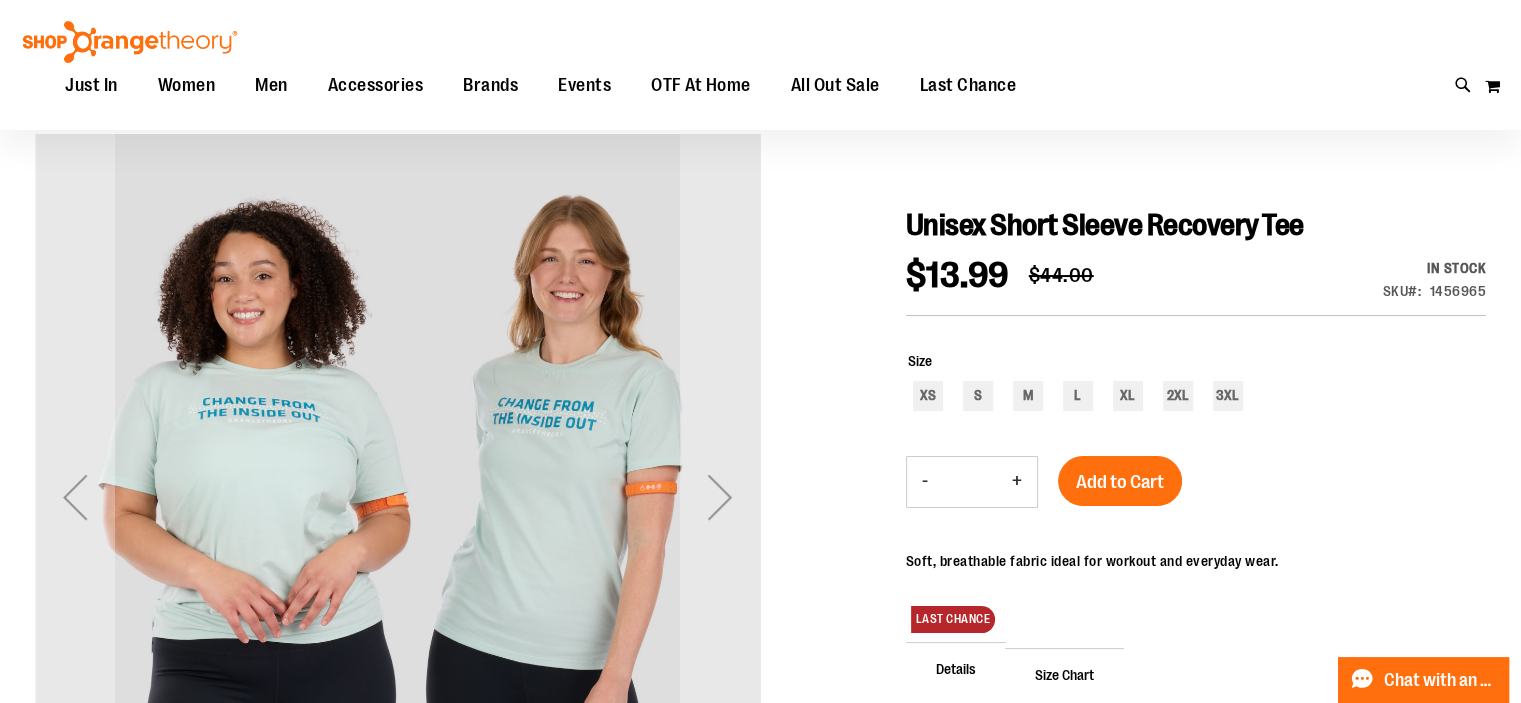 scroll, scrollTop: 0, scrollLeft: 0, axis: both 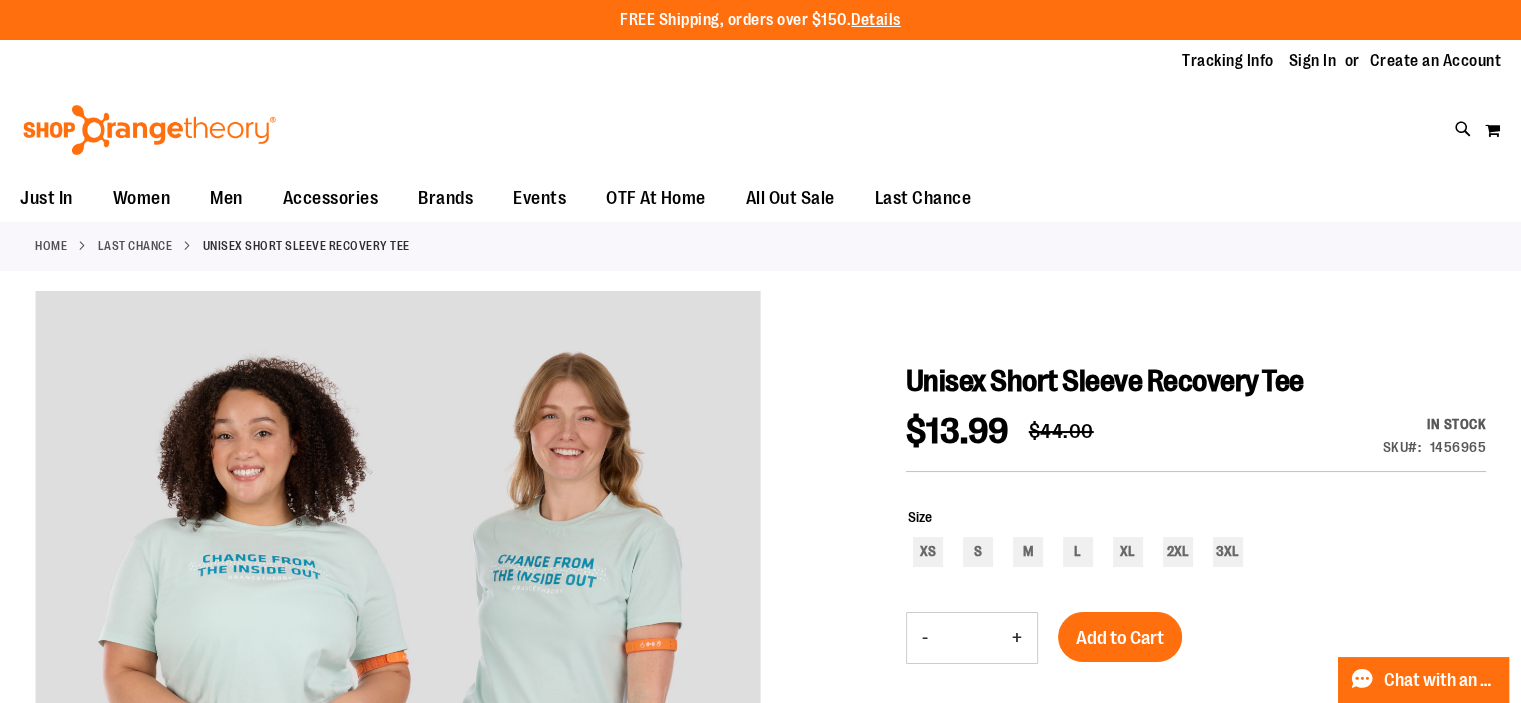 click on "Last Chance" at bounding box center [135, 246] 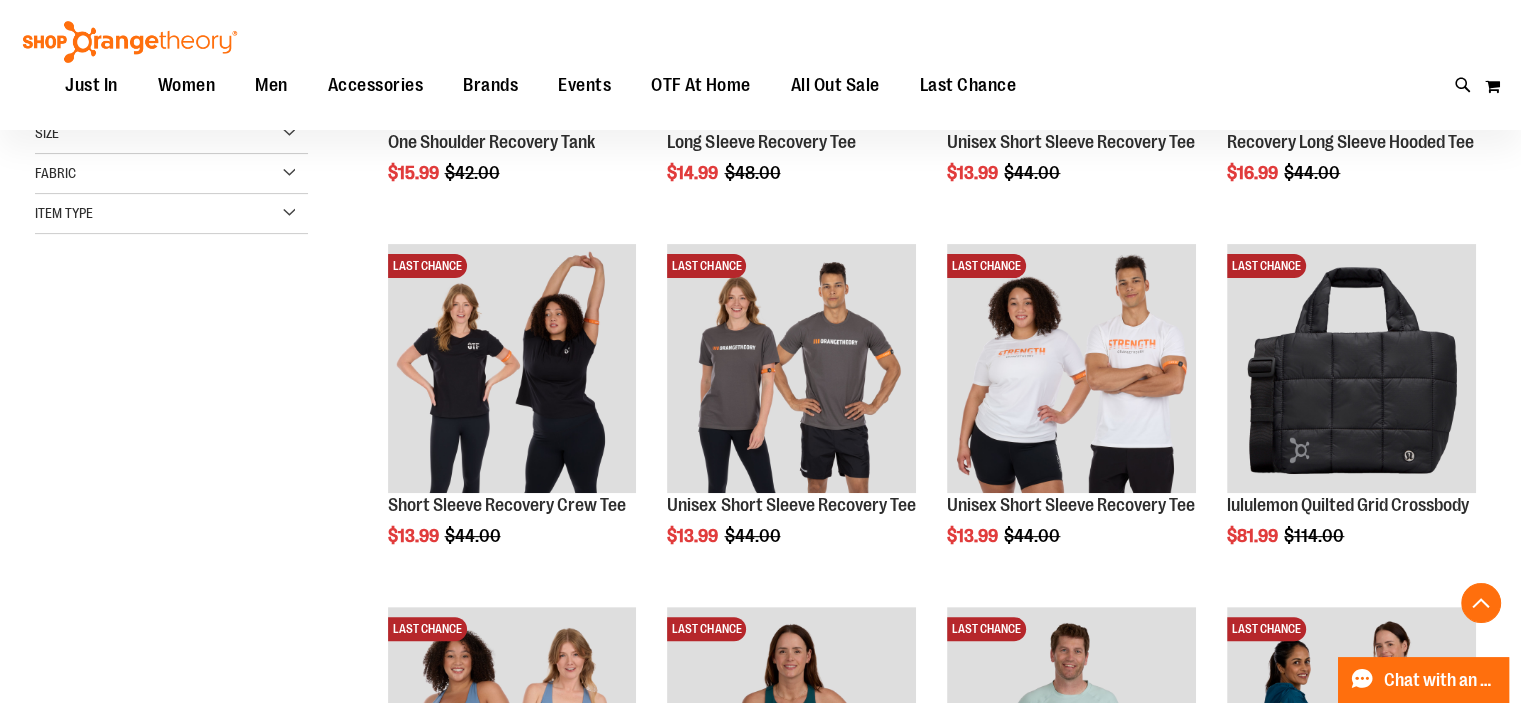 scroll, scrollTop: 538, scrollLeft: 0, axis: vertical 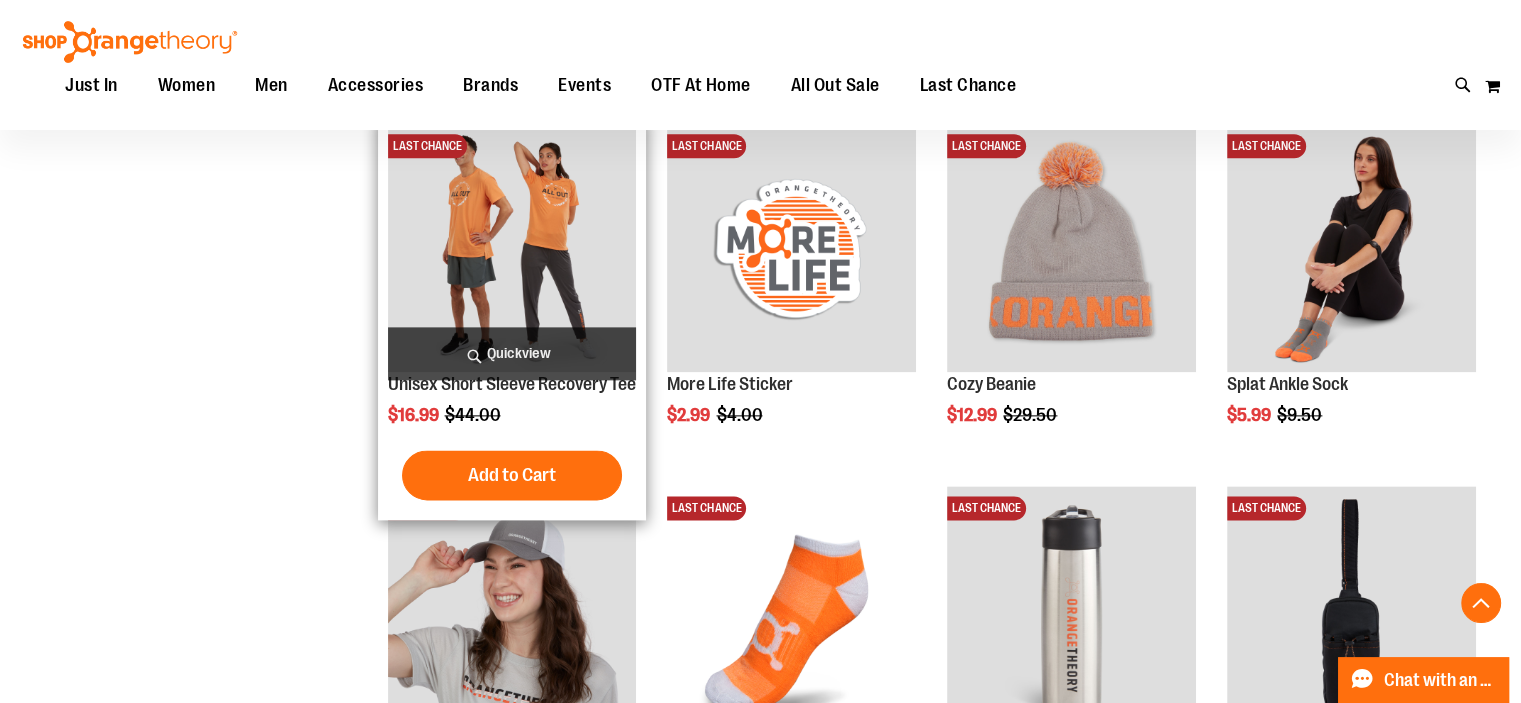 click at bounding box center [512, 248] 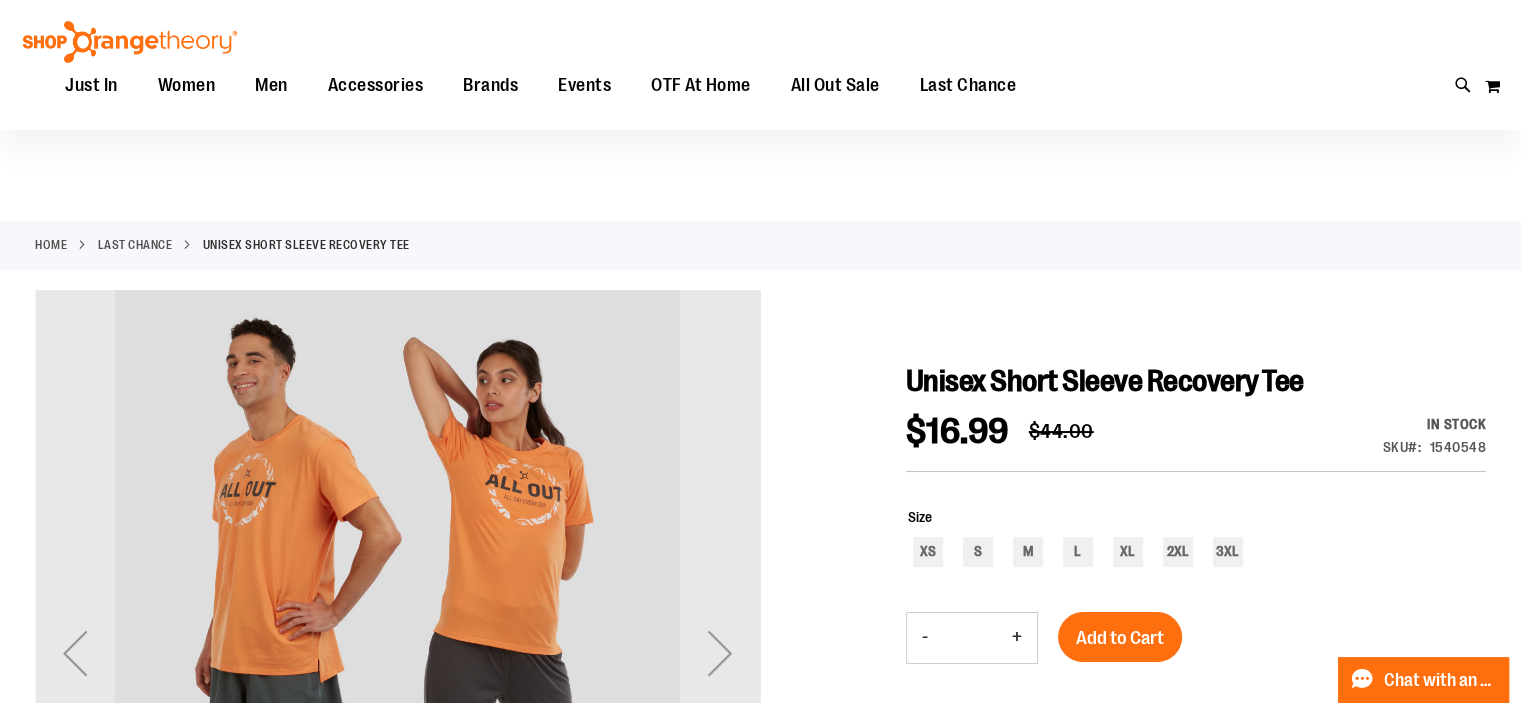scroll, scrollTop: 283, scrollLeft: 0, axis: vertical 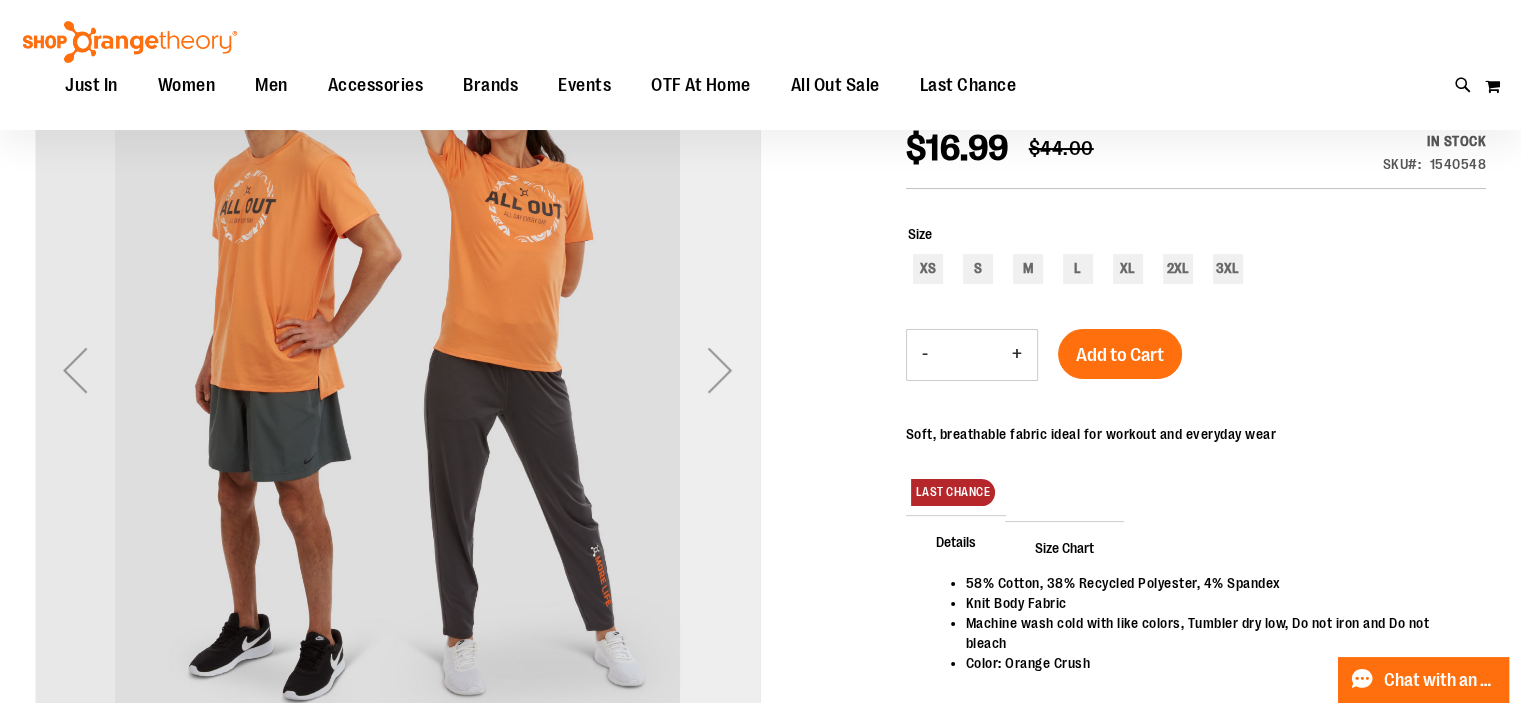 click at bounding box center (720, 370) 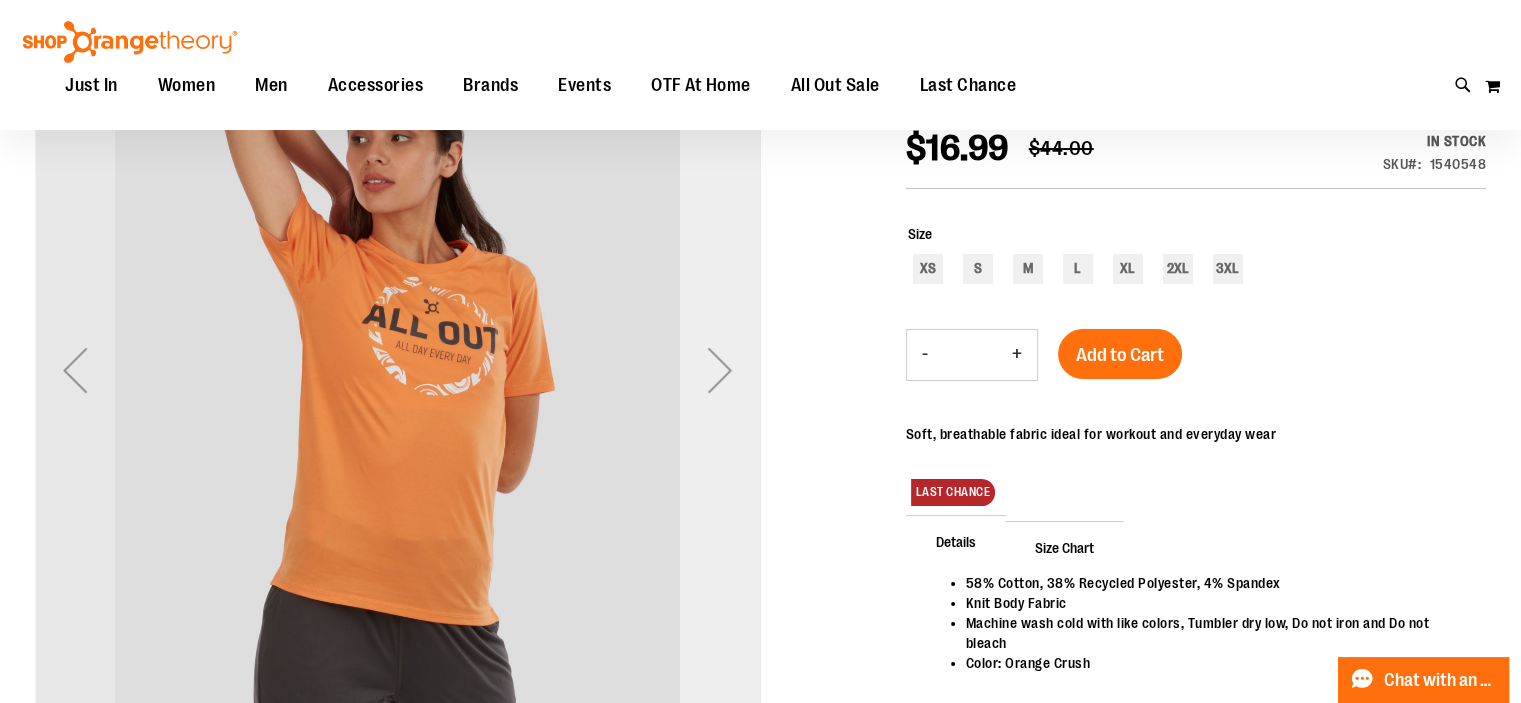 click at bounding box center (720, 370) 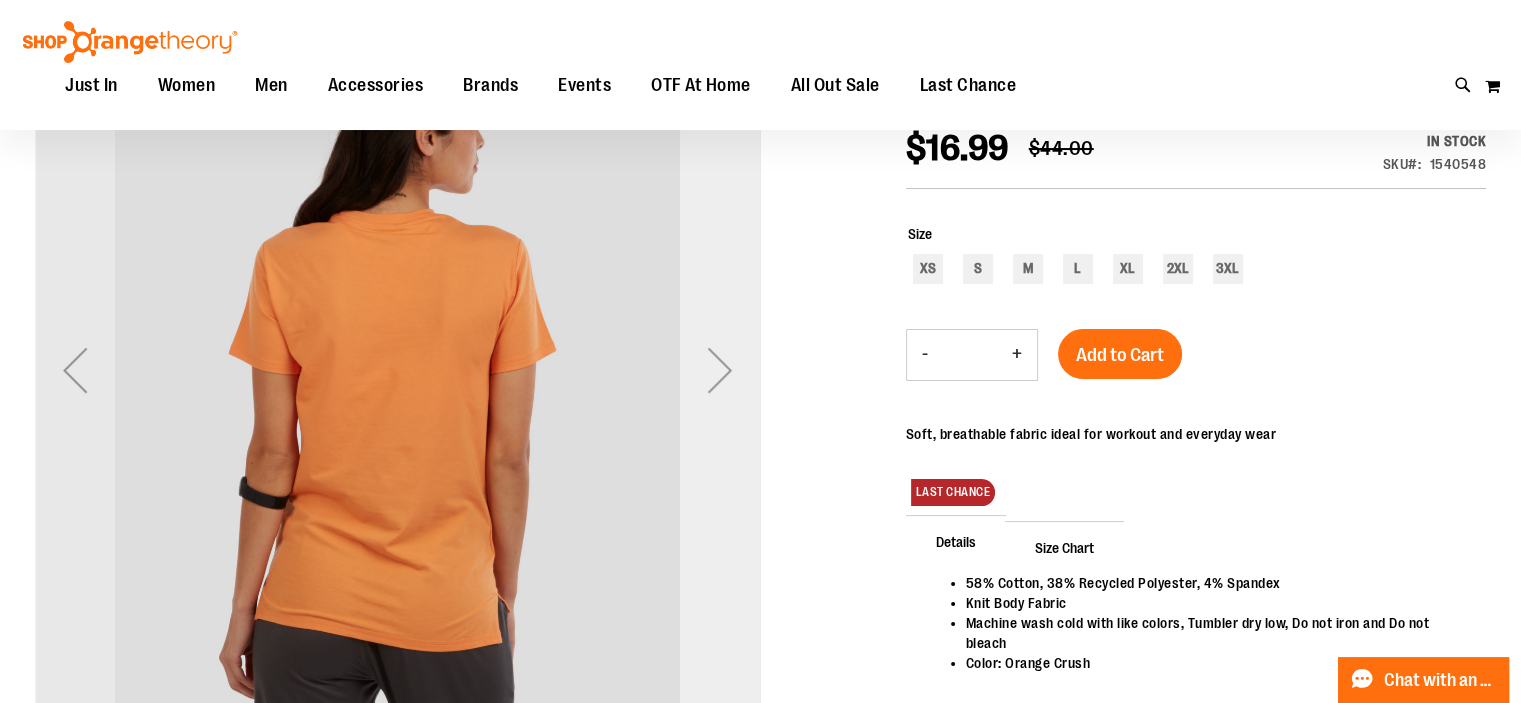 click at bounding box center [720, 370] 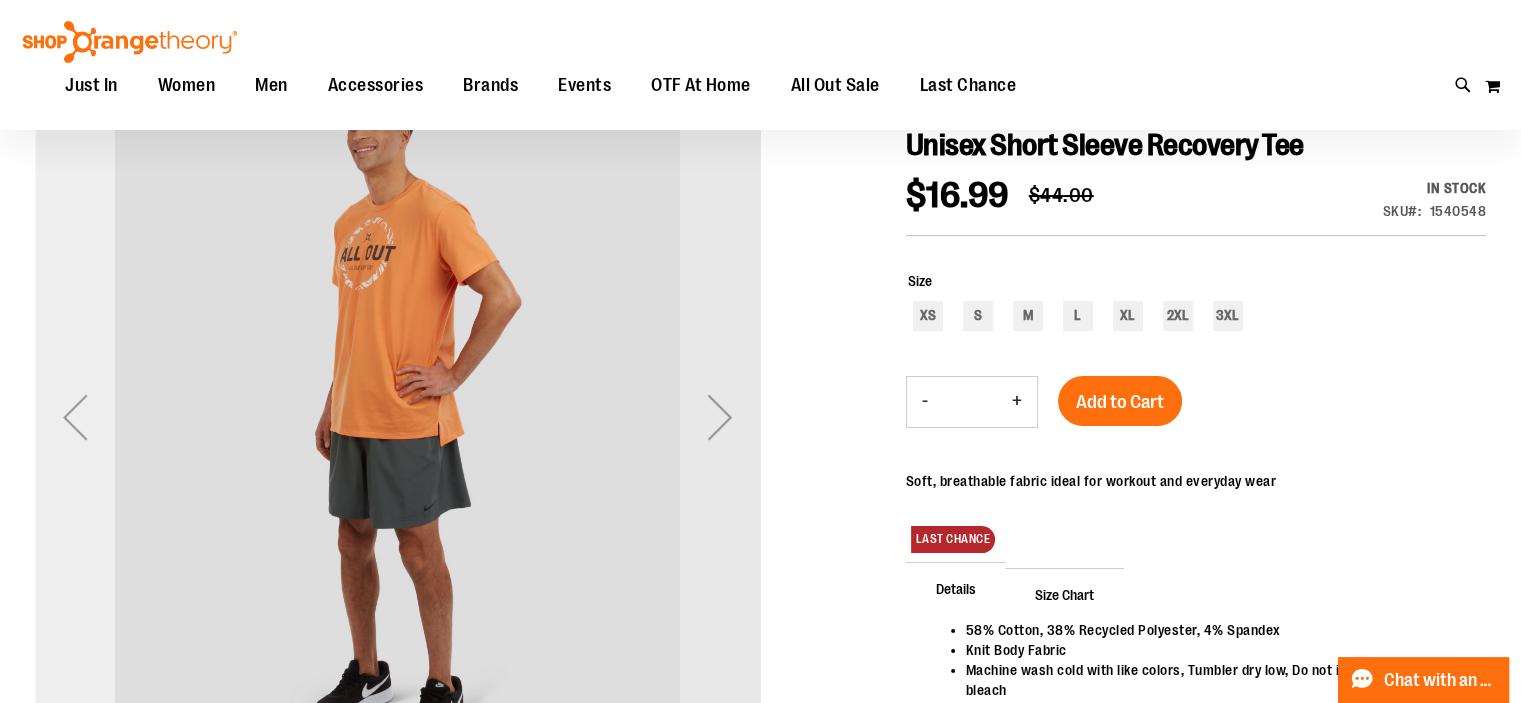 scroll, scrollTop: 234, scrollLeft: 0, axis: vertical 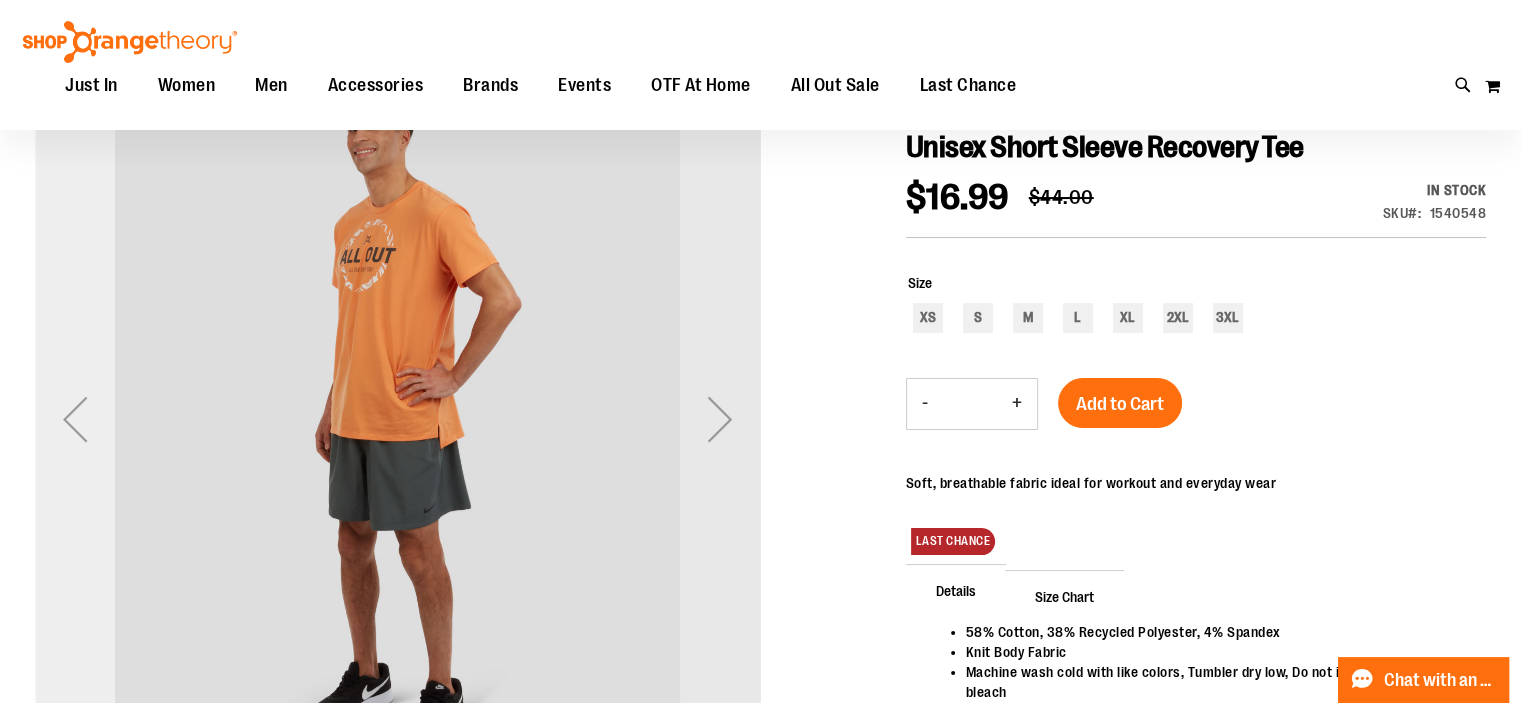 click at bounding box center [75, 418] 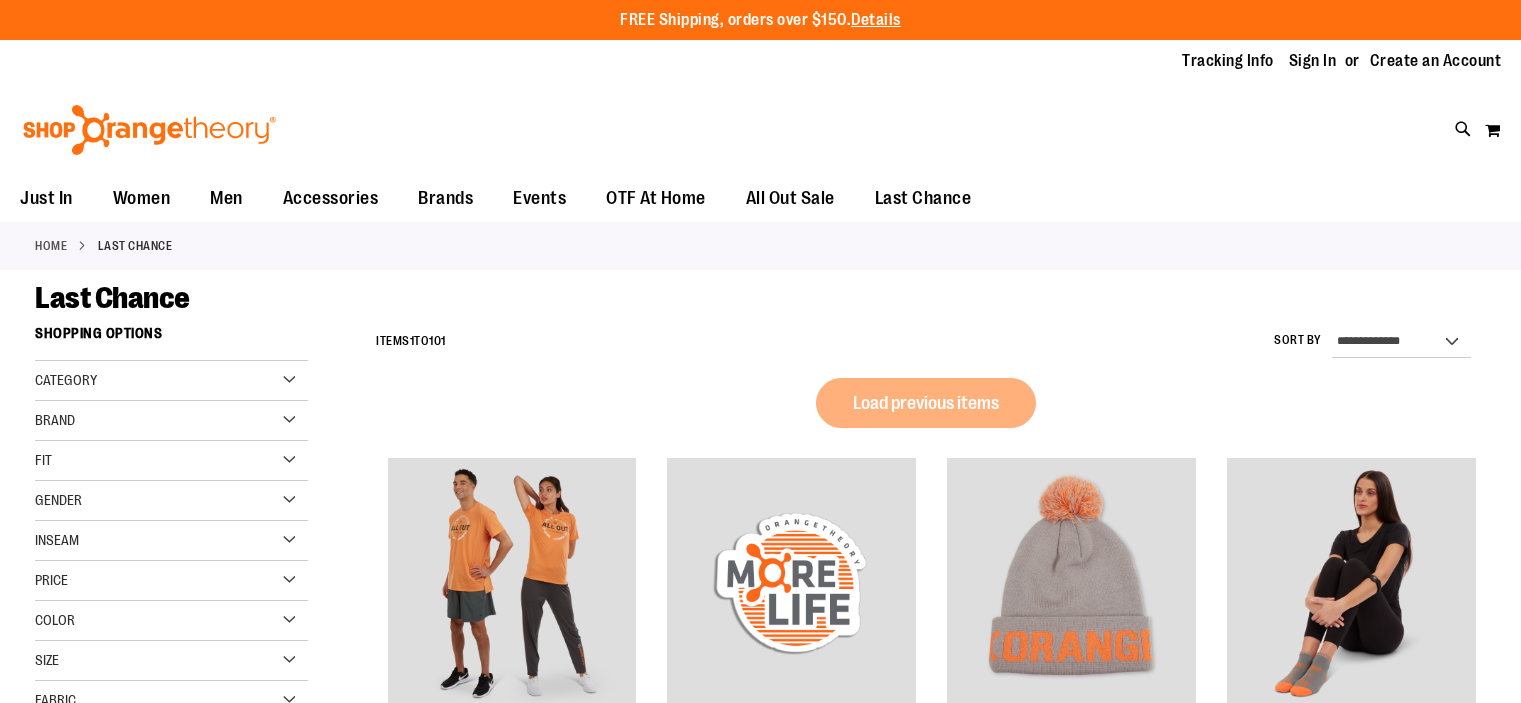 scroll, scrollTop: 0, scrollLeft: 0, axis: both 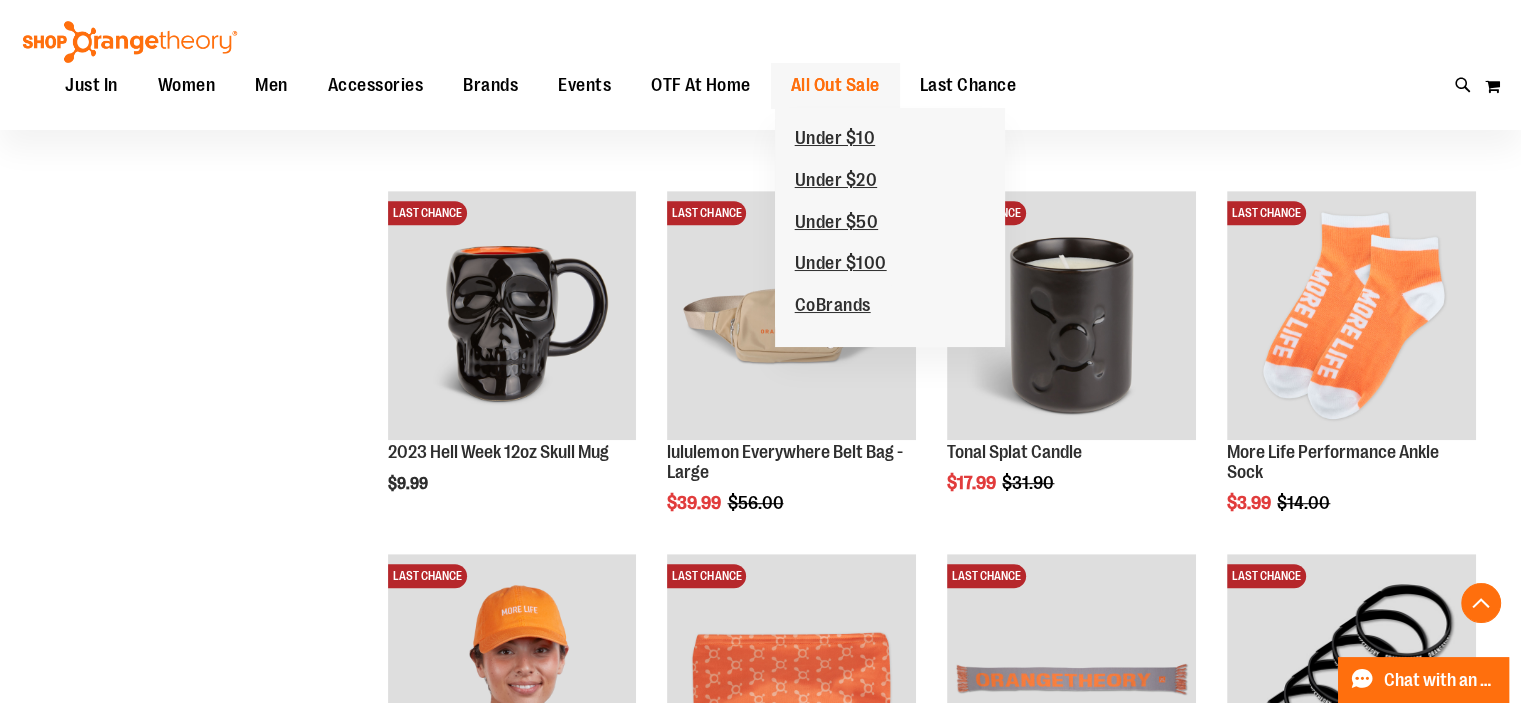 click on "All Out Sale" at bounding box center [835, 85] 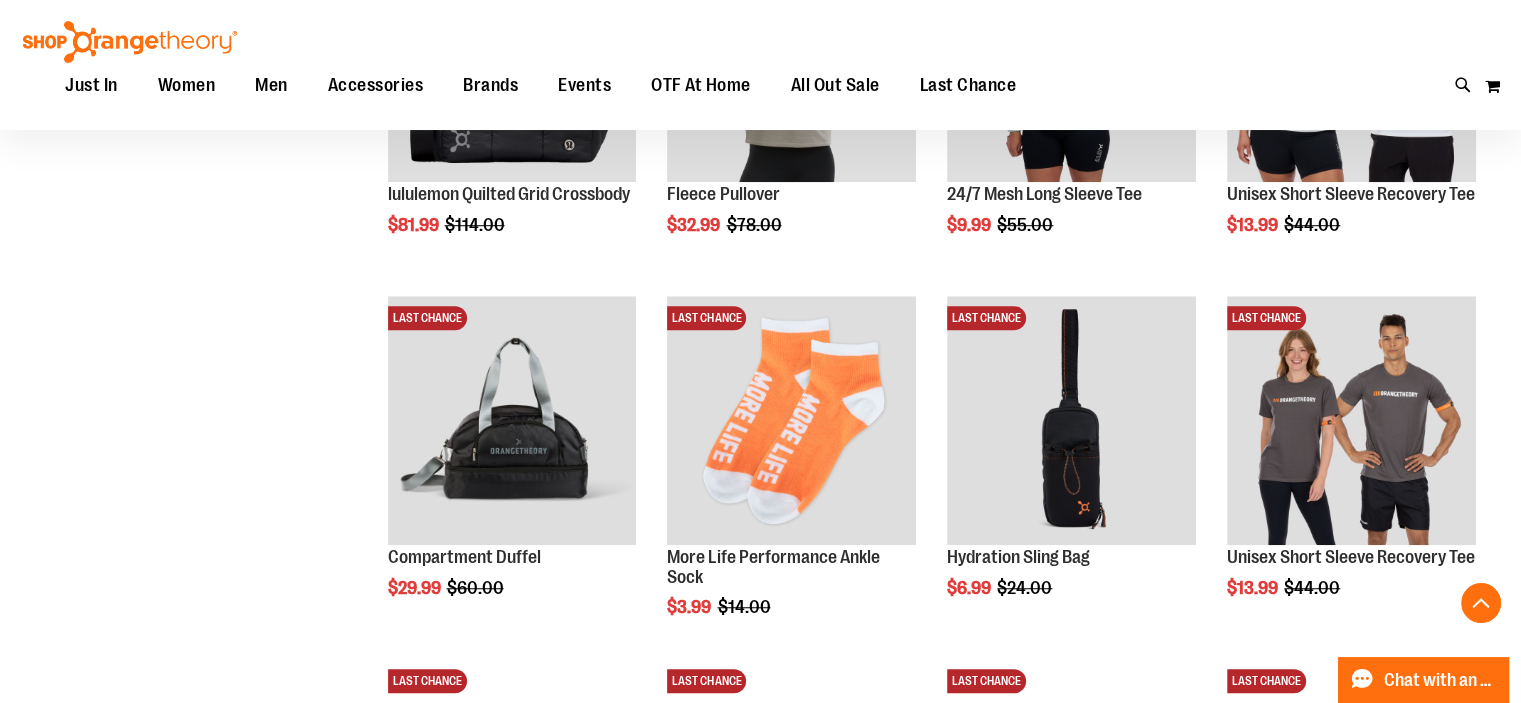scroll, scrollTop: 1342, scrollLeft: 0, axis: vertical 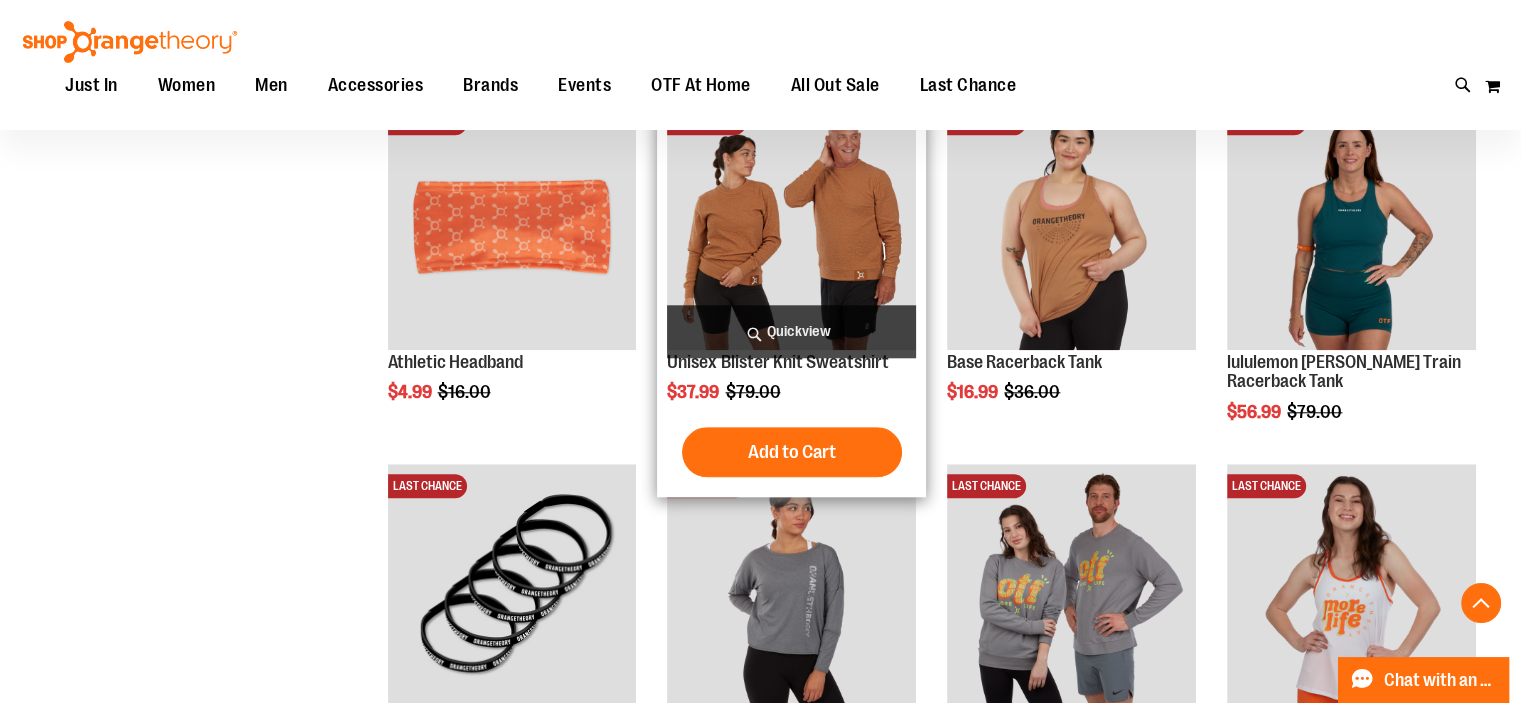 click at bounding box center [791, 225] 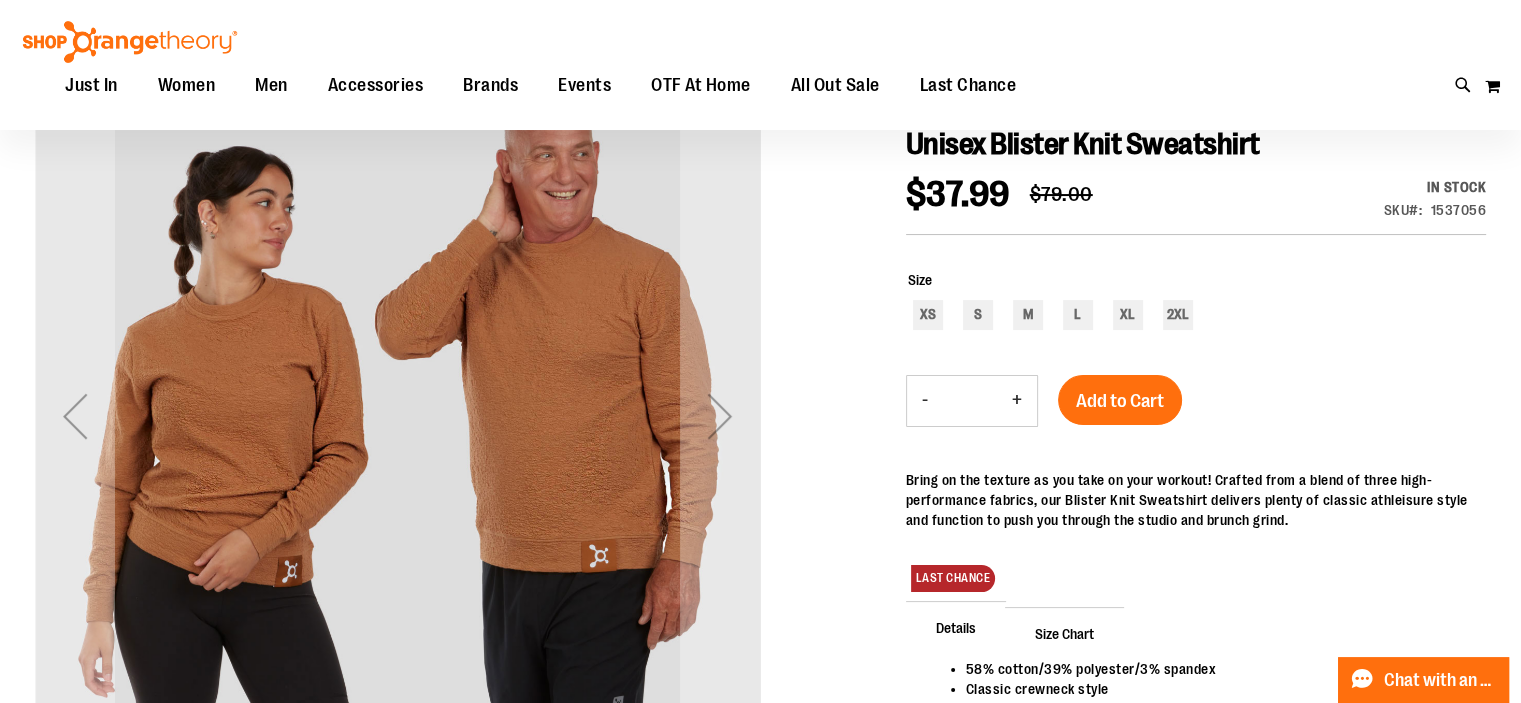 scroll, scrollTop: 236, scrollLeft: 0, axis: vertical 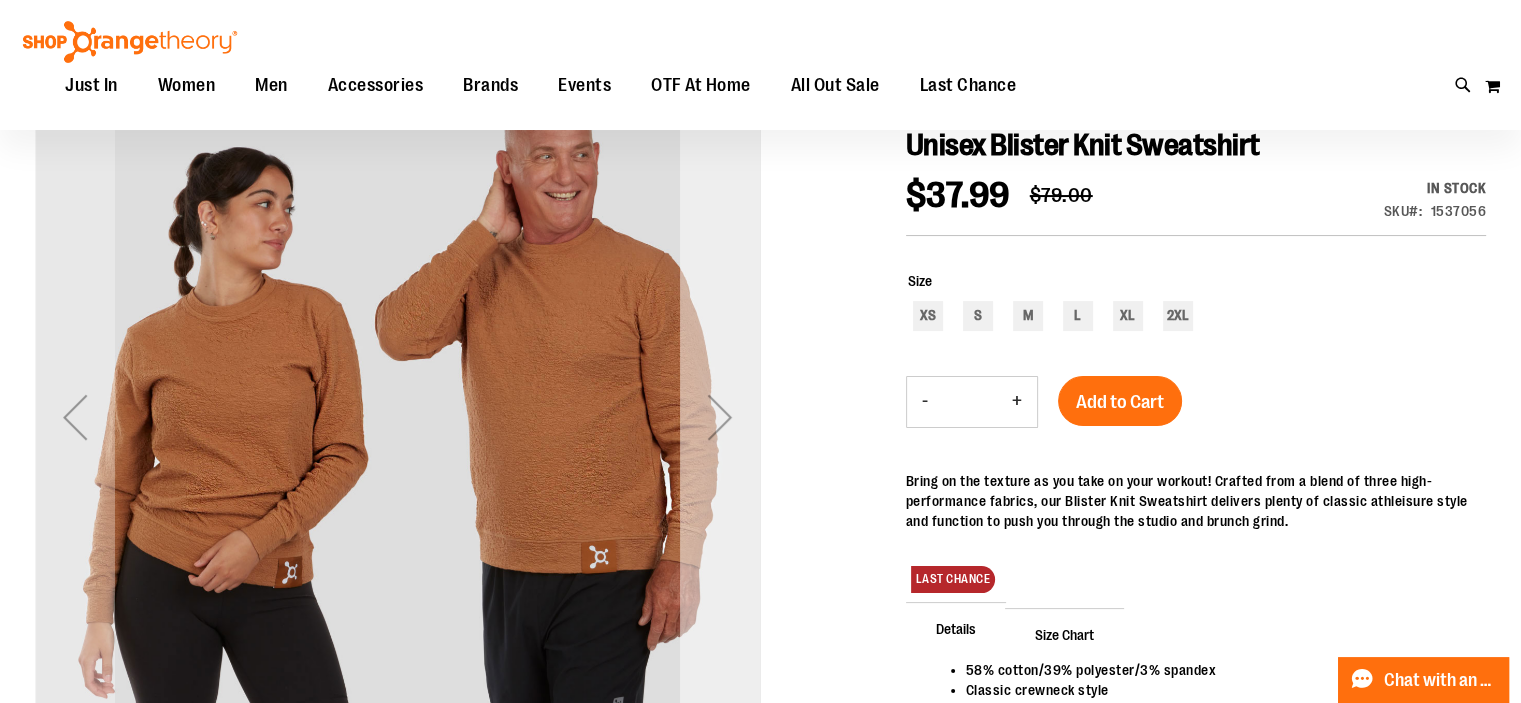 click at bounding box center (720, 417) 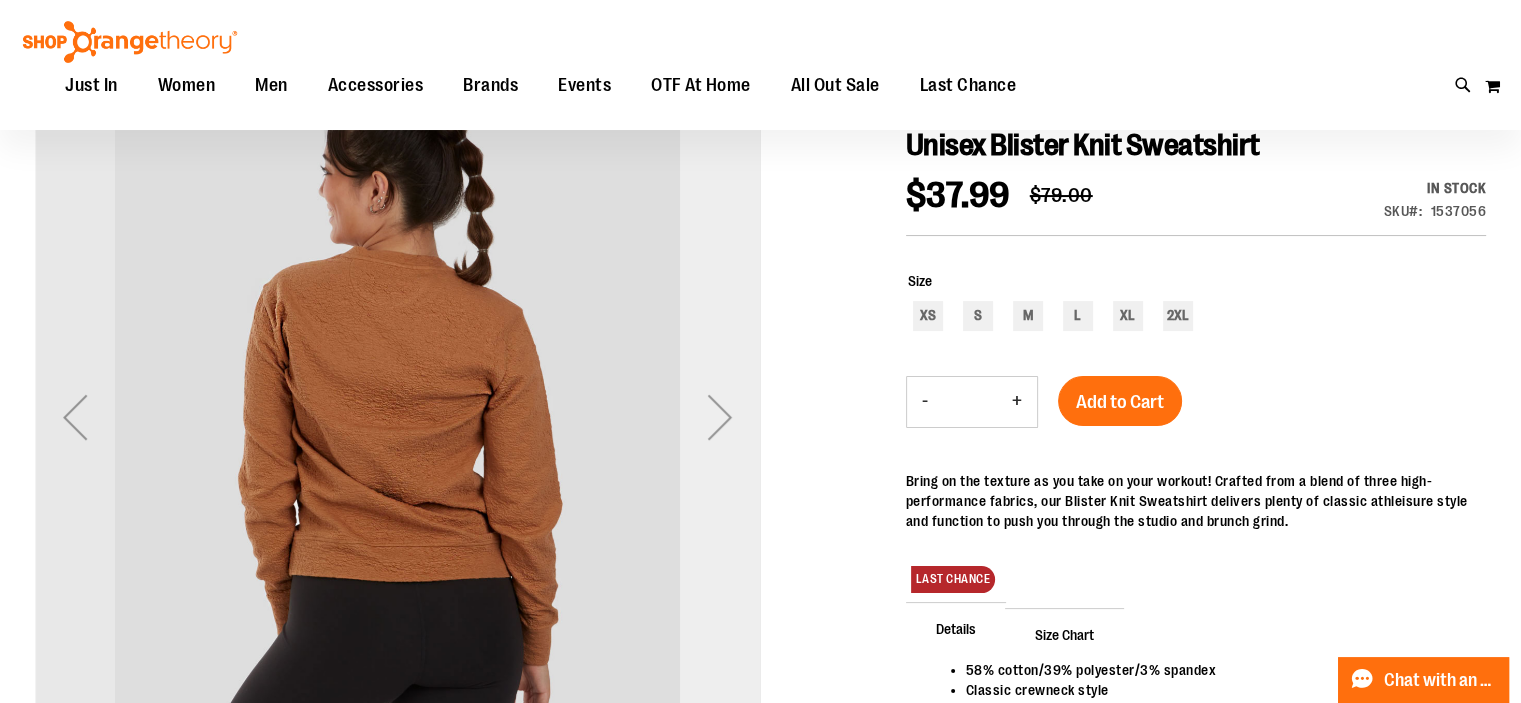 click at bounding box center (720, 417) 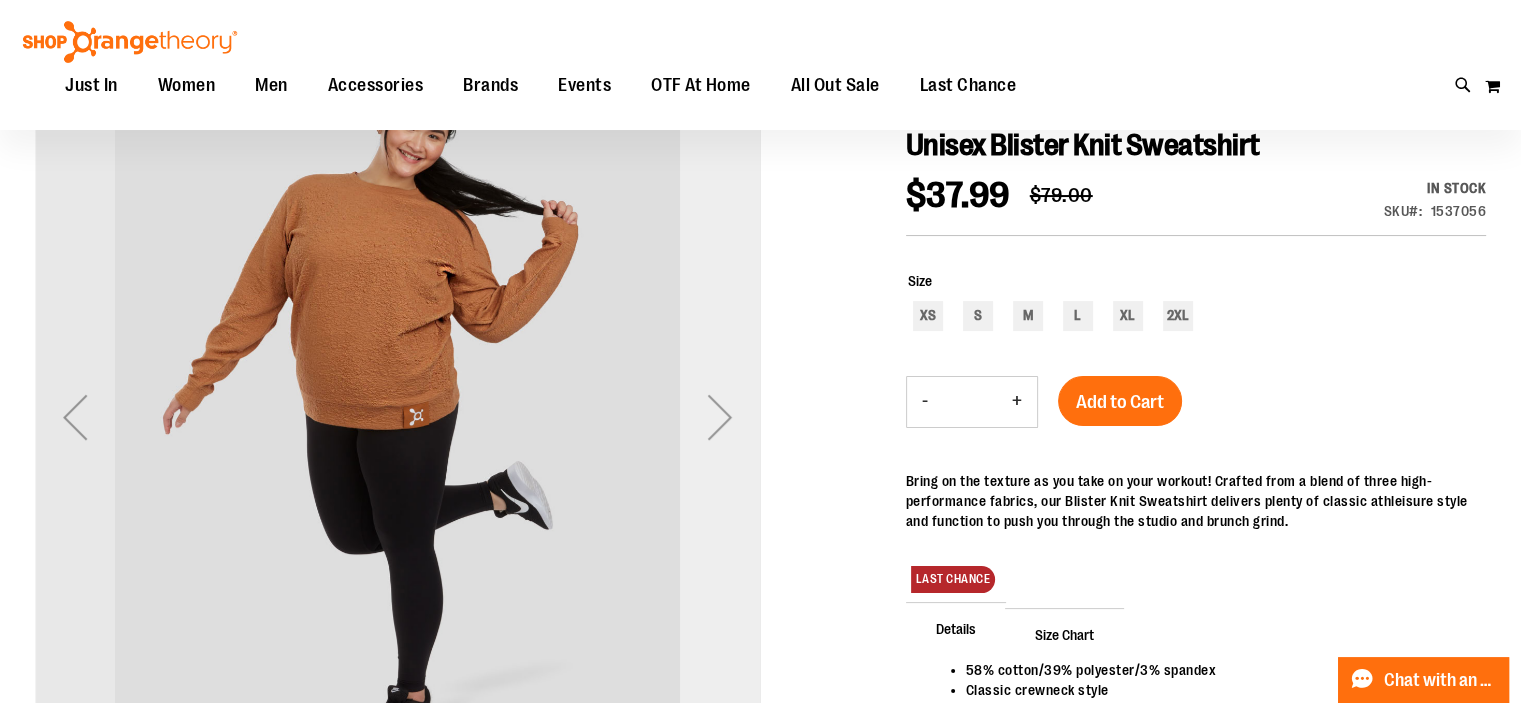click at bounding box center [720, 417] 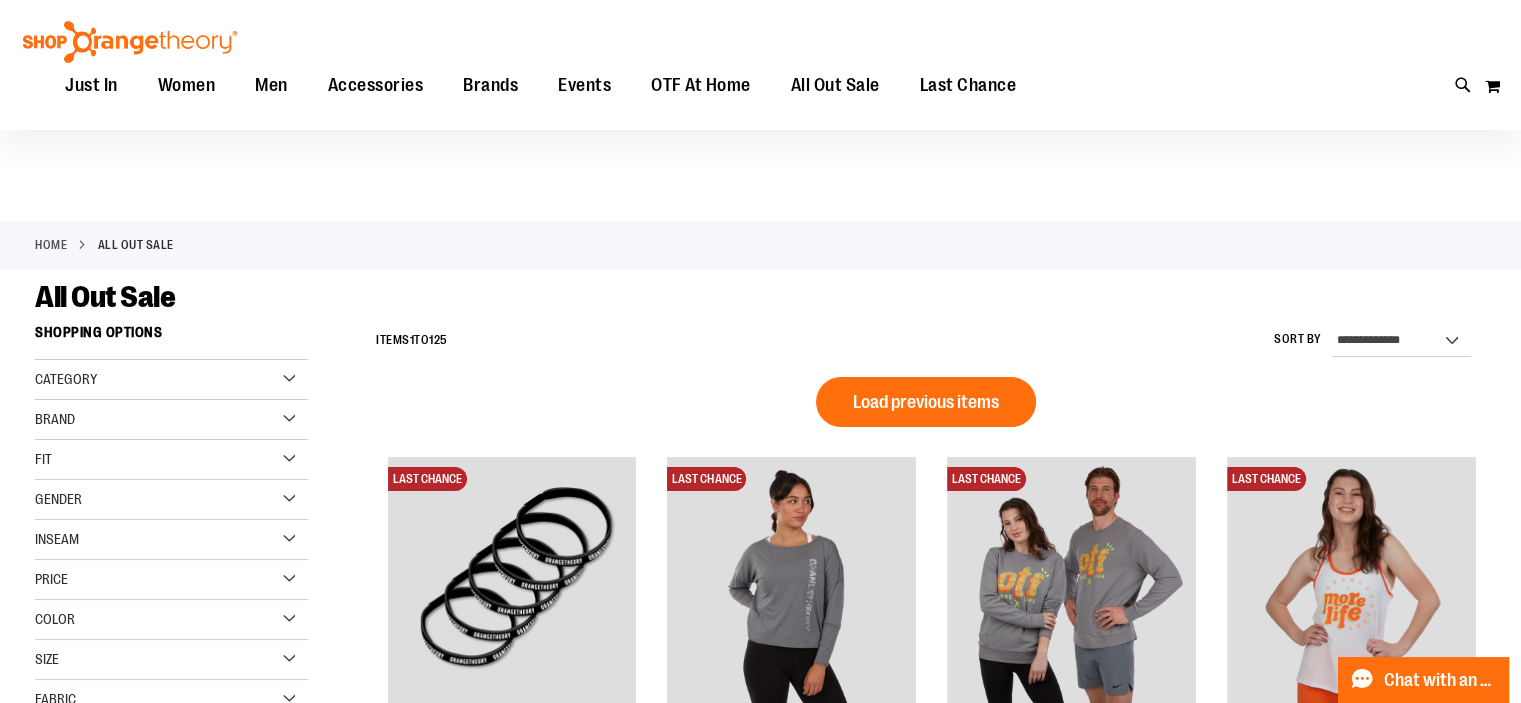 scroll, scrollTop: 308, scrollLeft: 0, axis: vertical 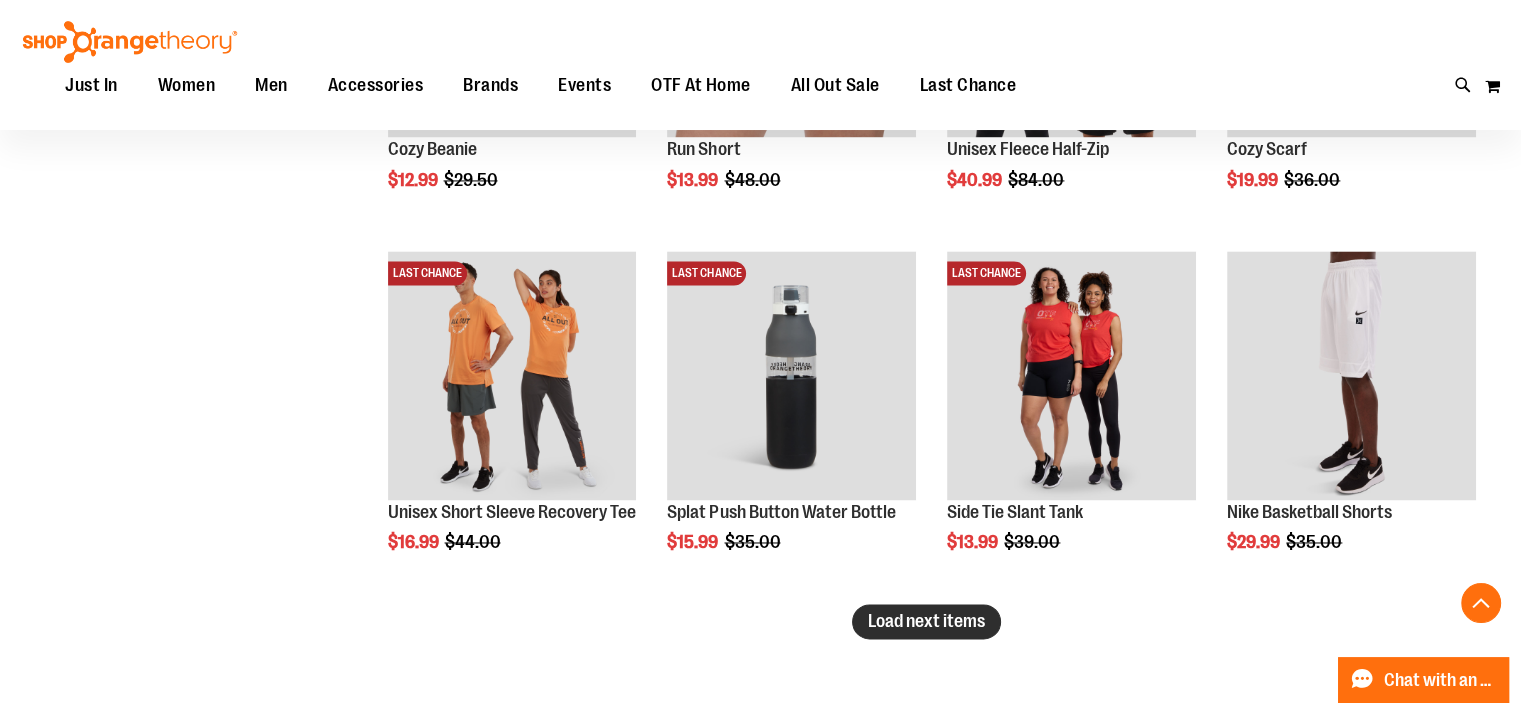click on "Load next items" at bounding box center [926, 621] 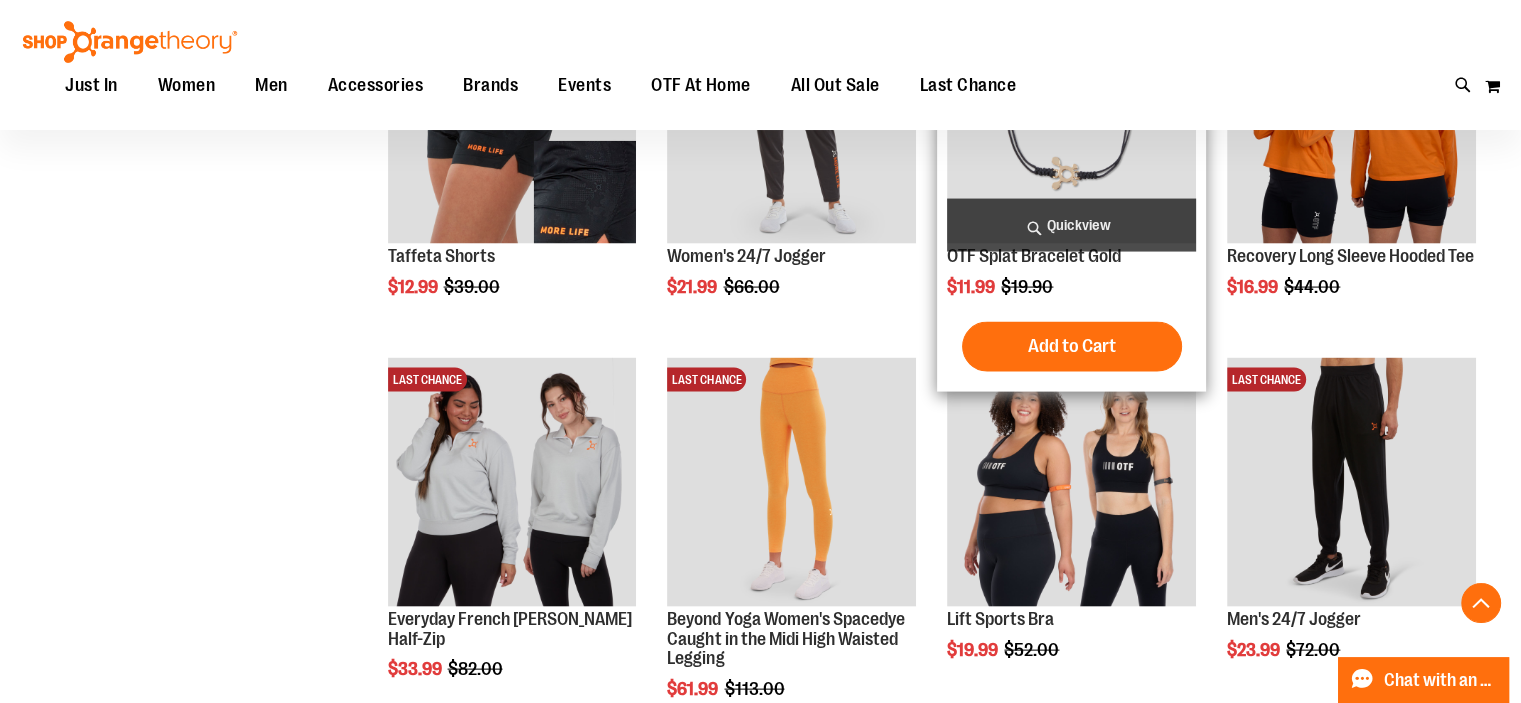 scroll, scrollTop: 4092, scrollLeft: 0, axis: vertical 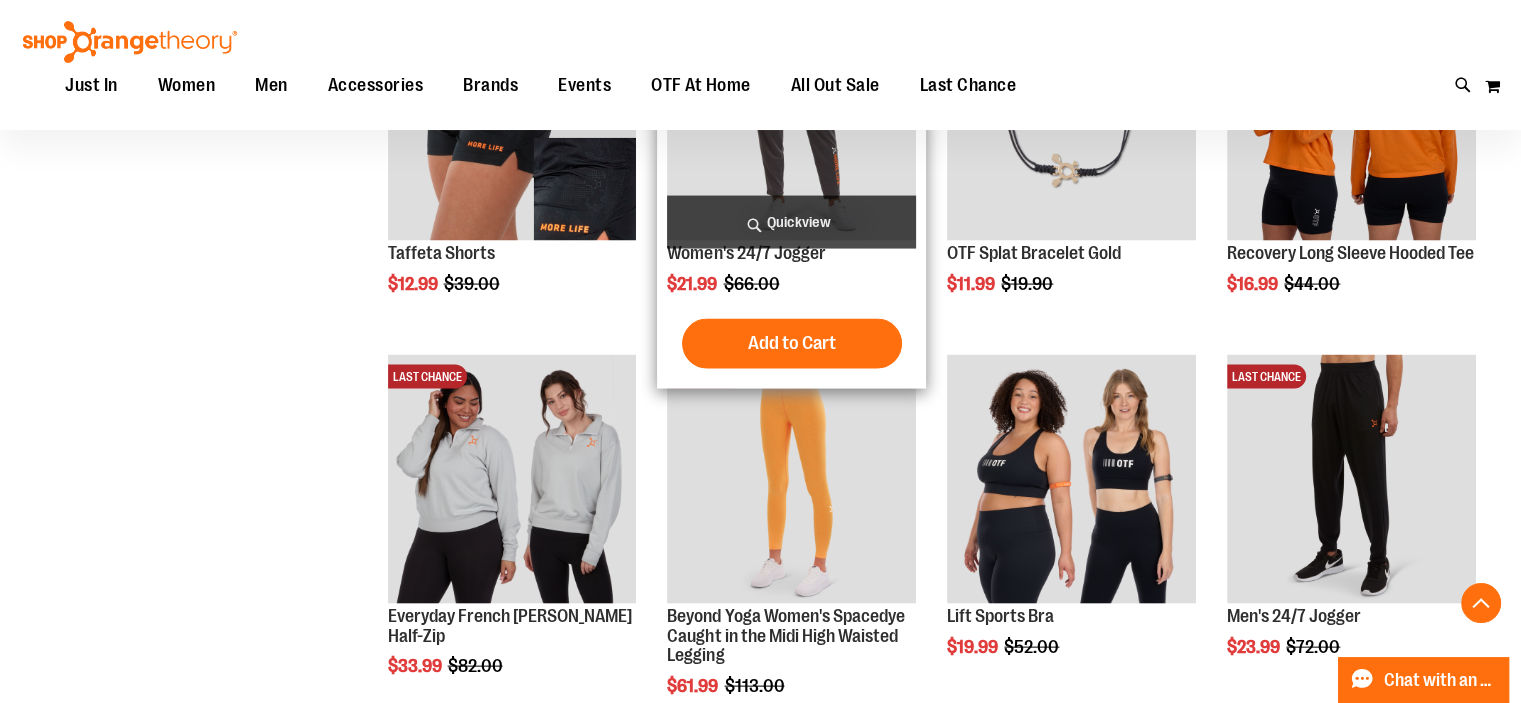 click at bounding box center (791, 116) 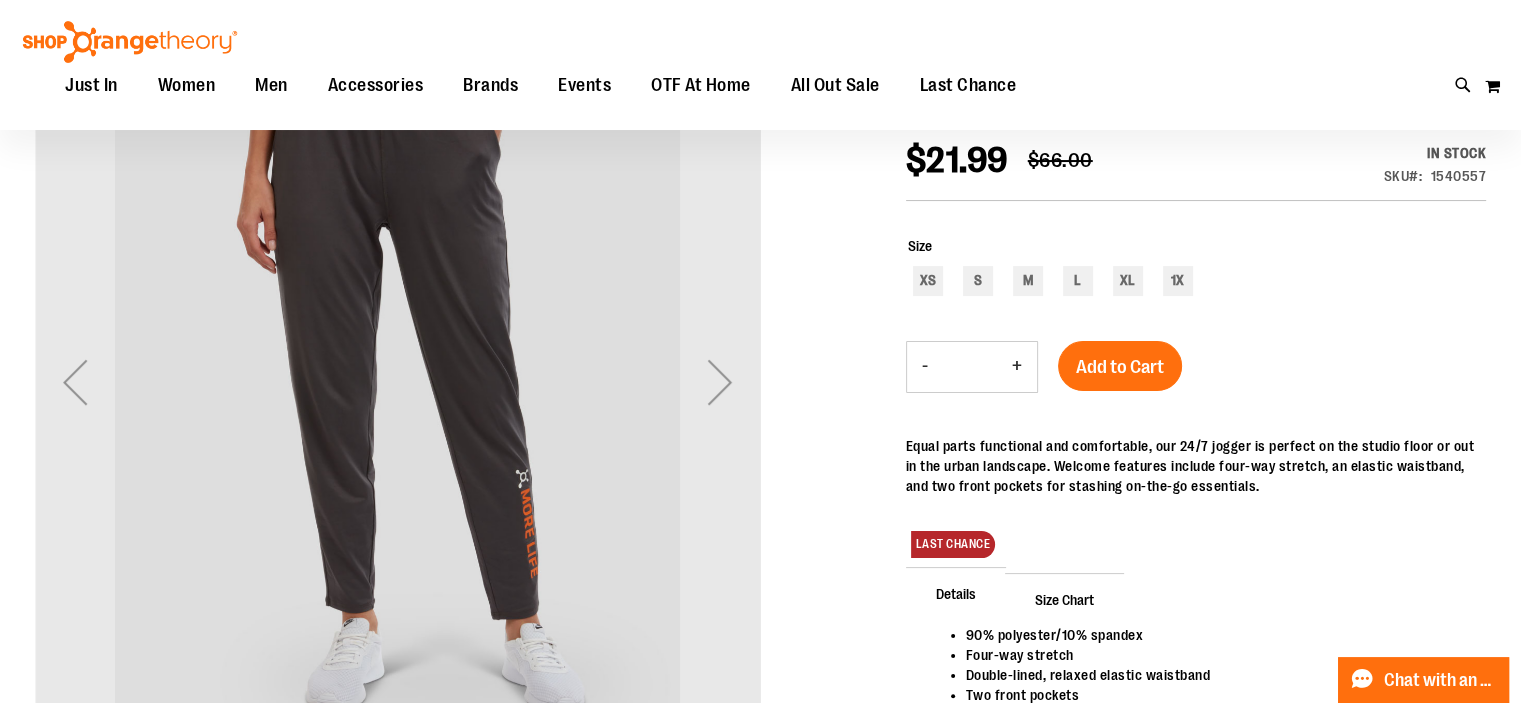 scroll, scrollTop: 270, scrollLeft: 0, axis: vertical 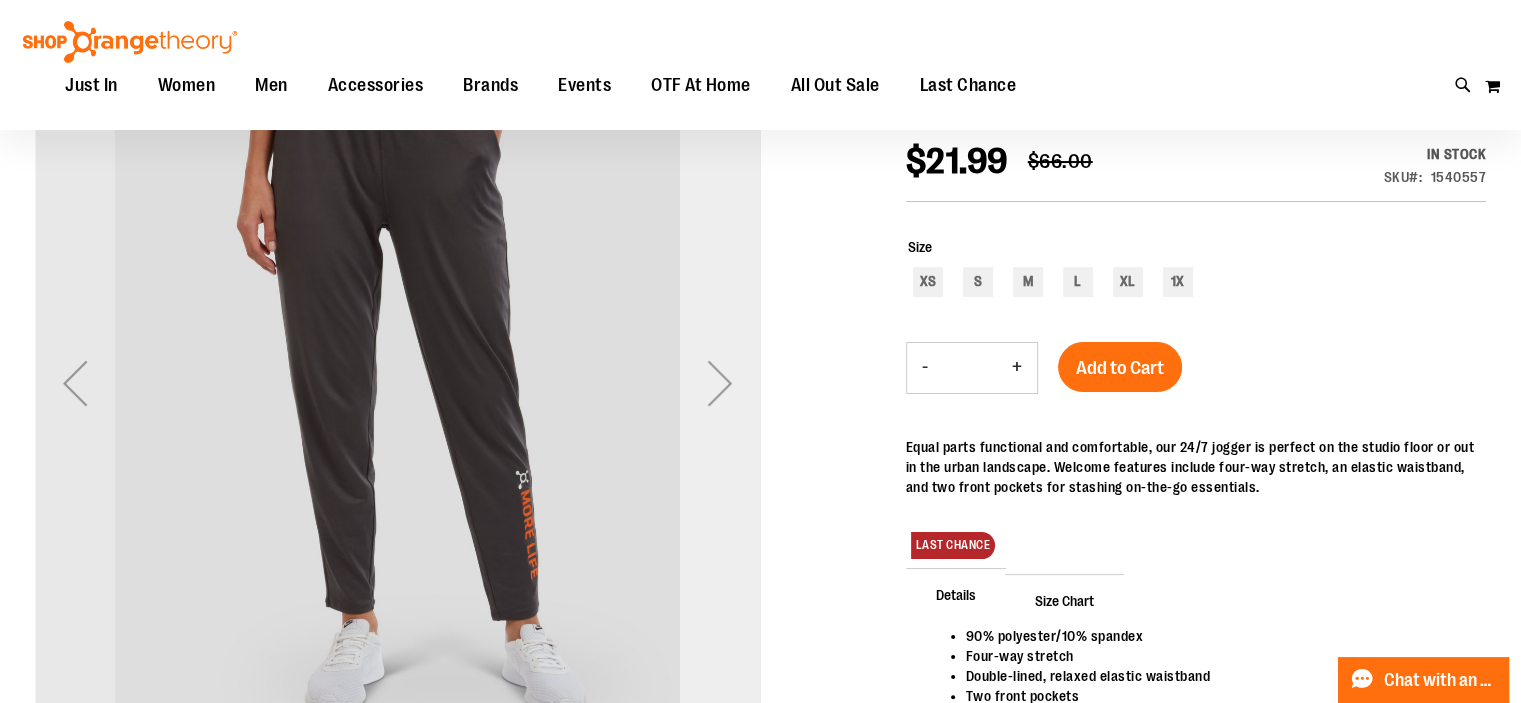 click at bounding box center (720, 383) 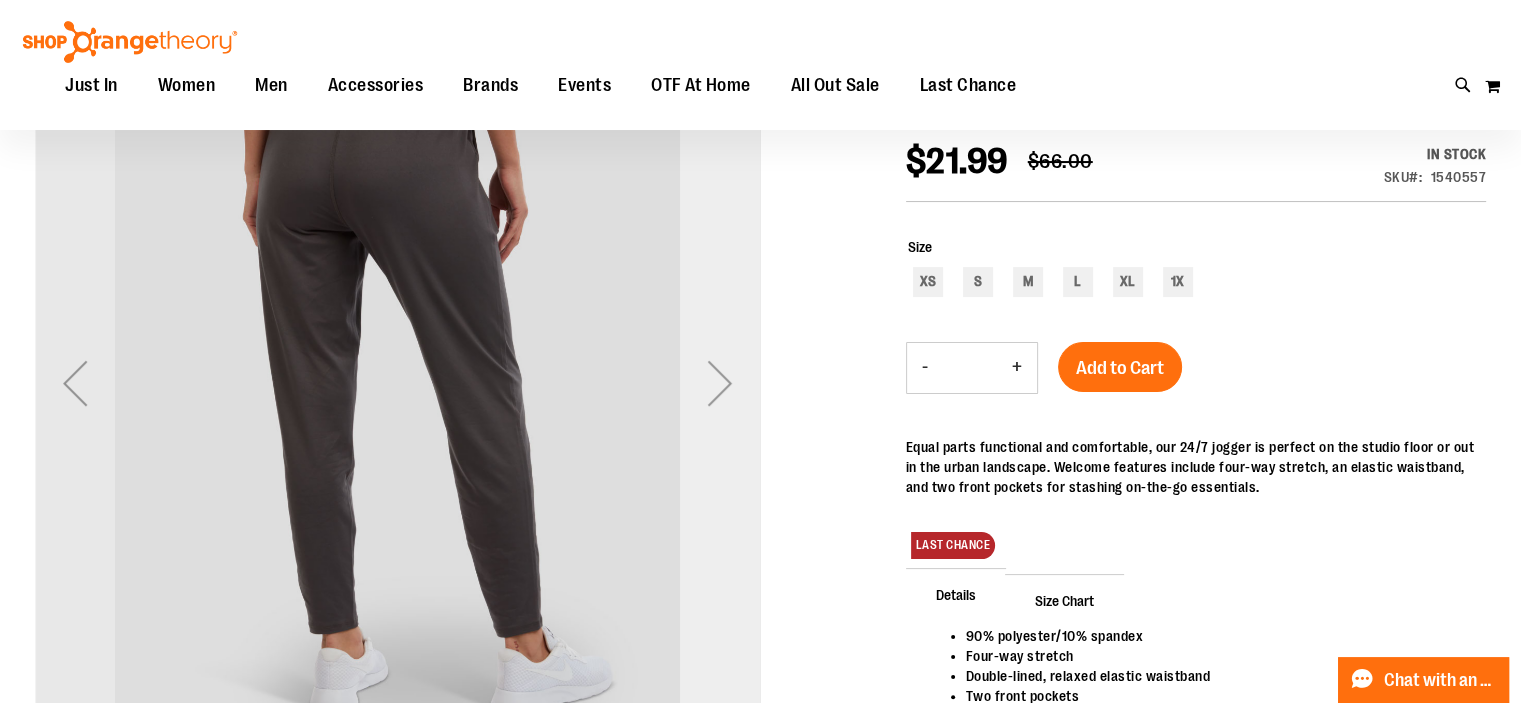 click at bounding box center [720, 383] 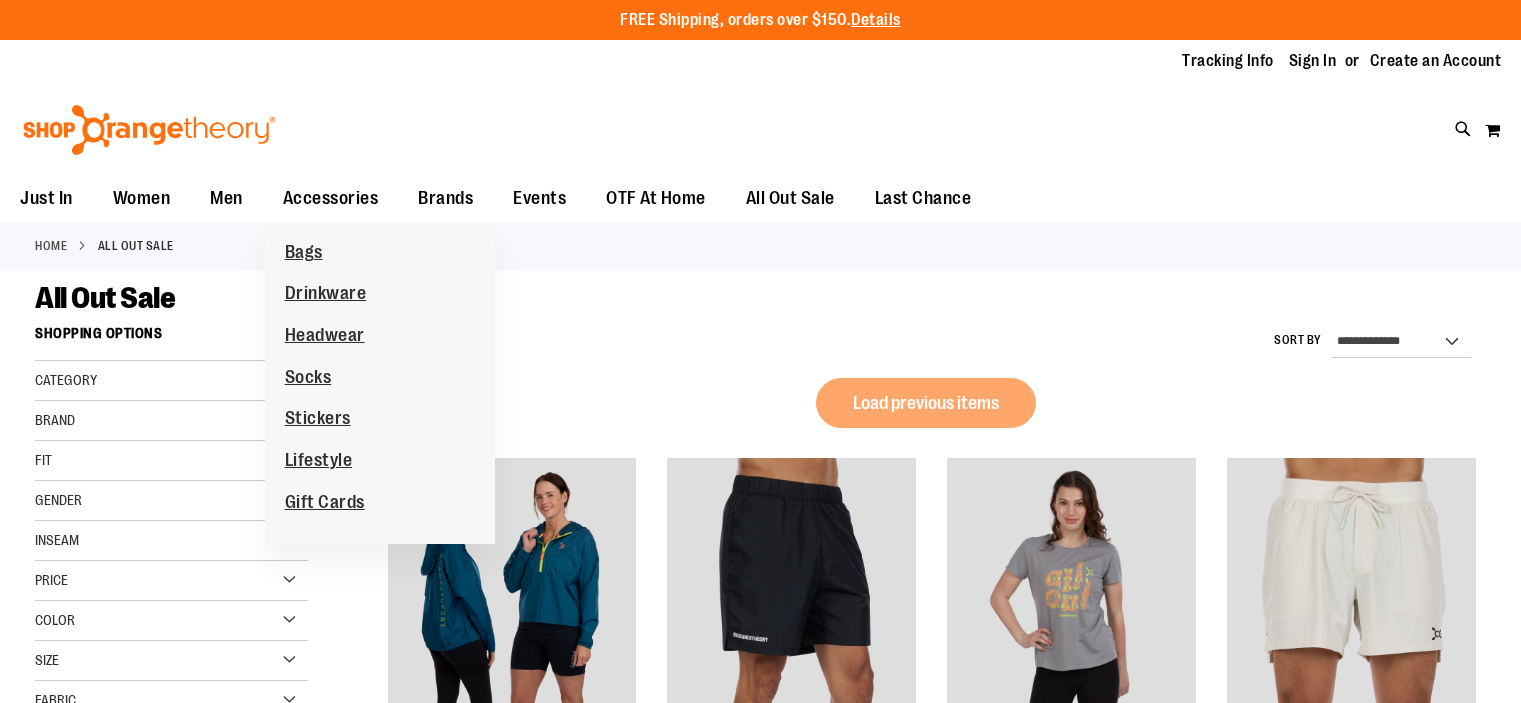 scroll, scrollTop: 0, scrollLeft: 0, axis: both 